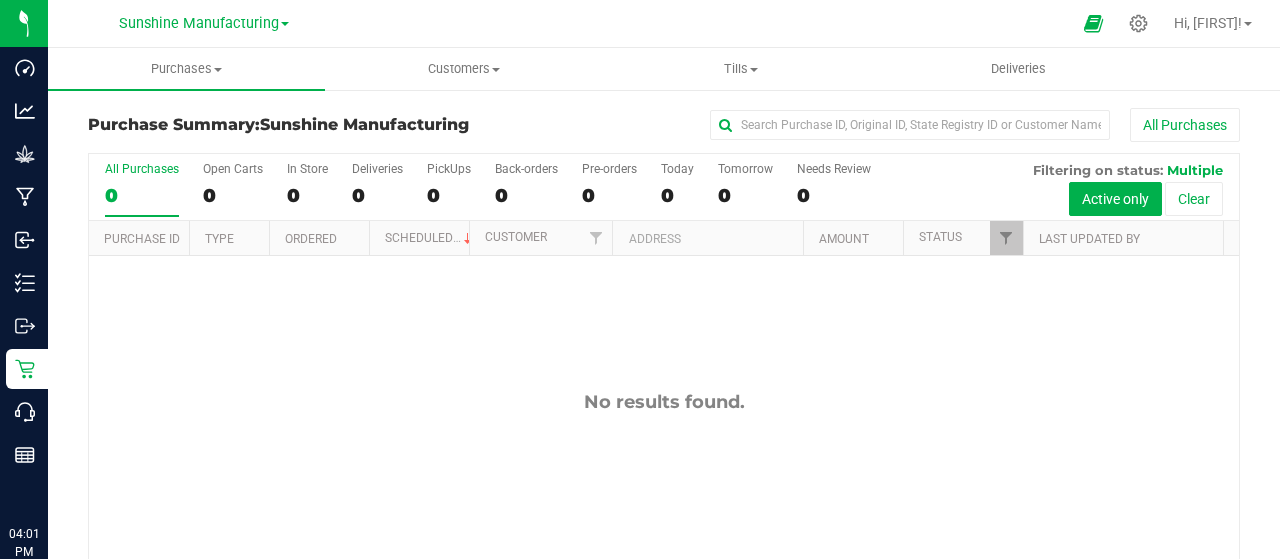 scroll, scrollTop: 0, scrollLeft: 0, axis: both 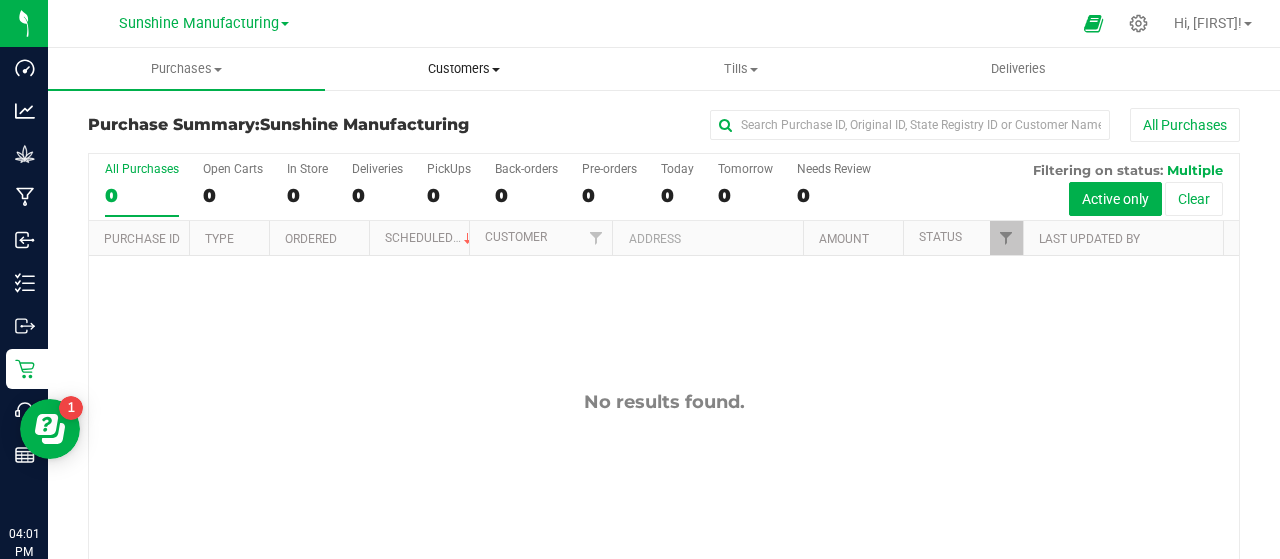 click on "Customers" at bounding box center (463, 69) 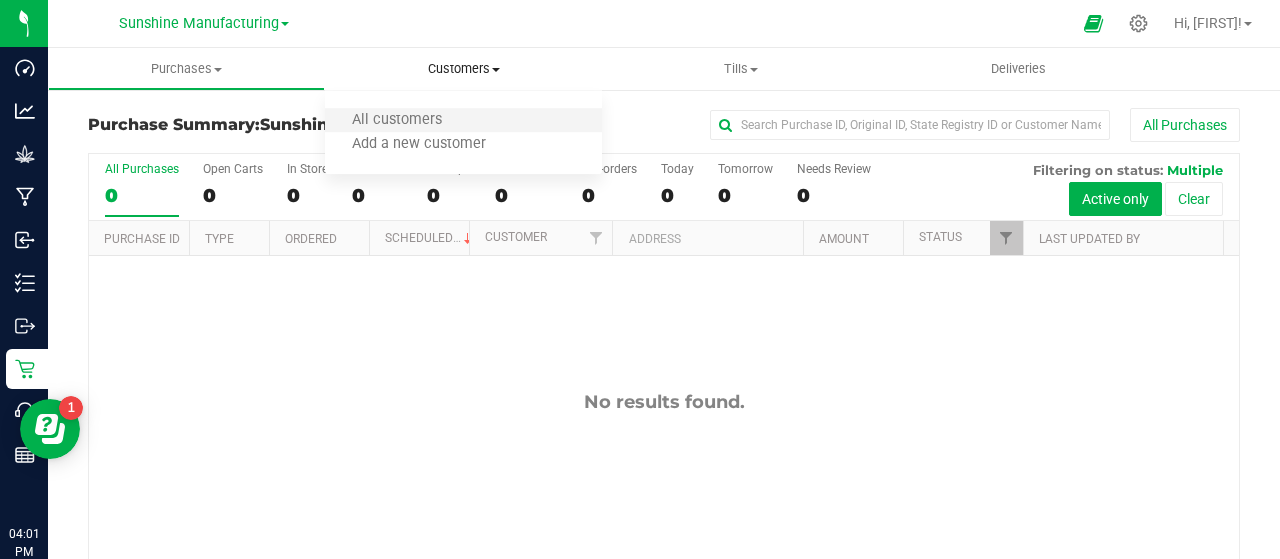 click on "All customers" at bounding box center [463, 121] 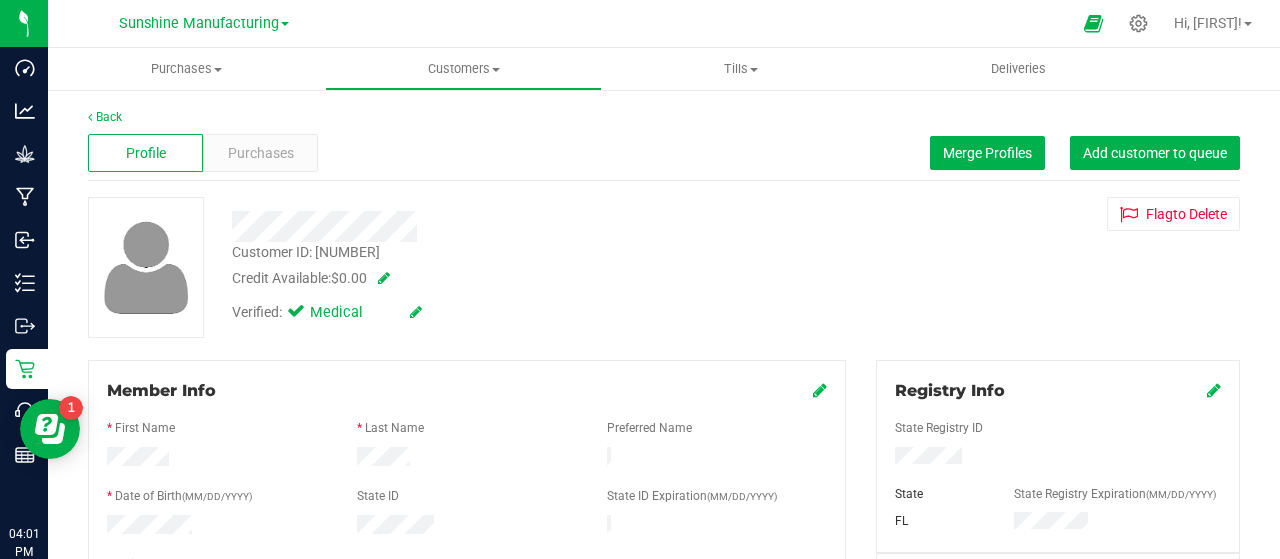 drag, startPoint x: 1274, startPoint y: 40, endPoint x: 1270, endPoint y: 70, distance: 30.265491 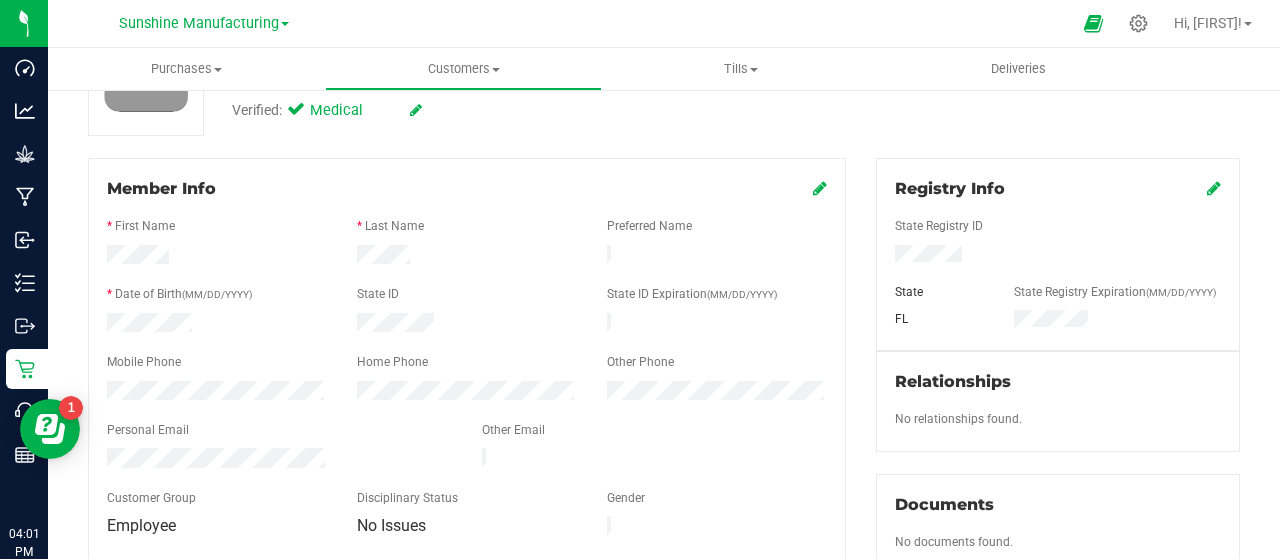 scroll, scrollTop: 215, scrollLeft: 0, axis: vertical 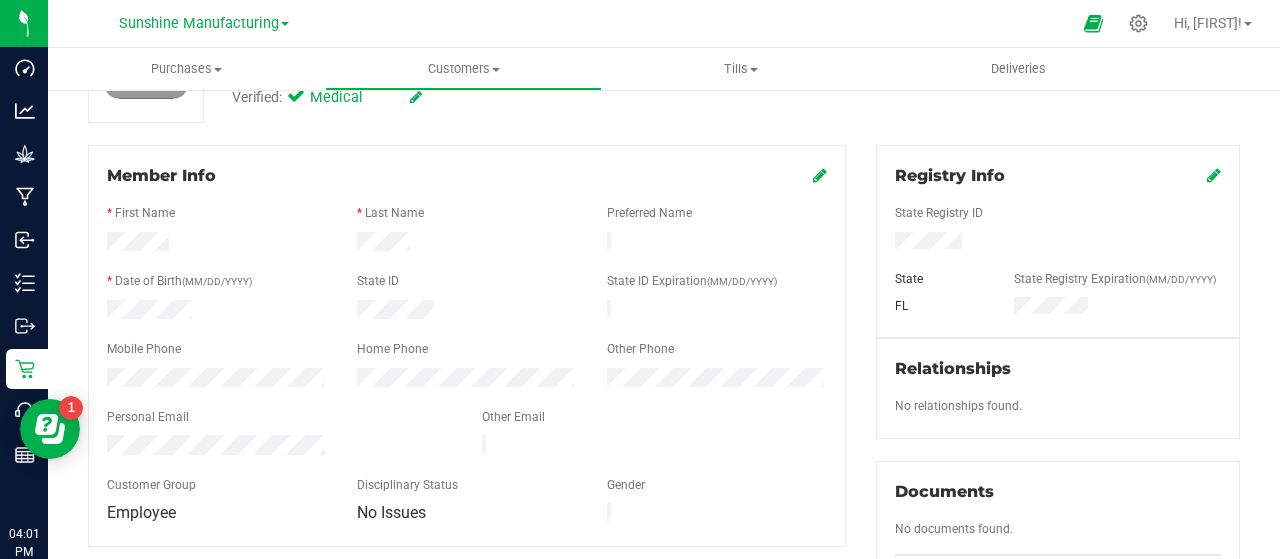 click on "Member Info" at bounding box center (467, 176) 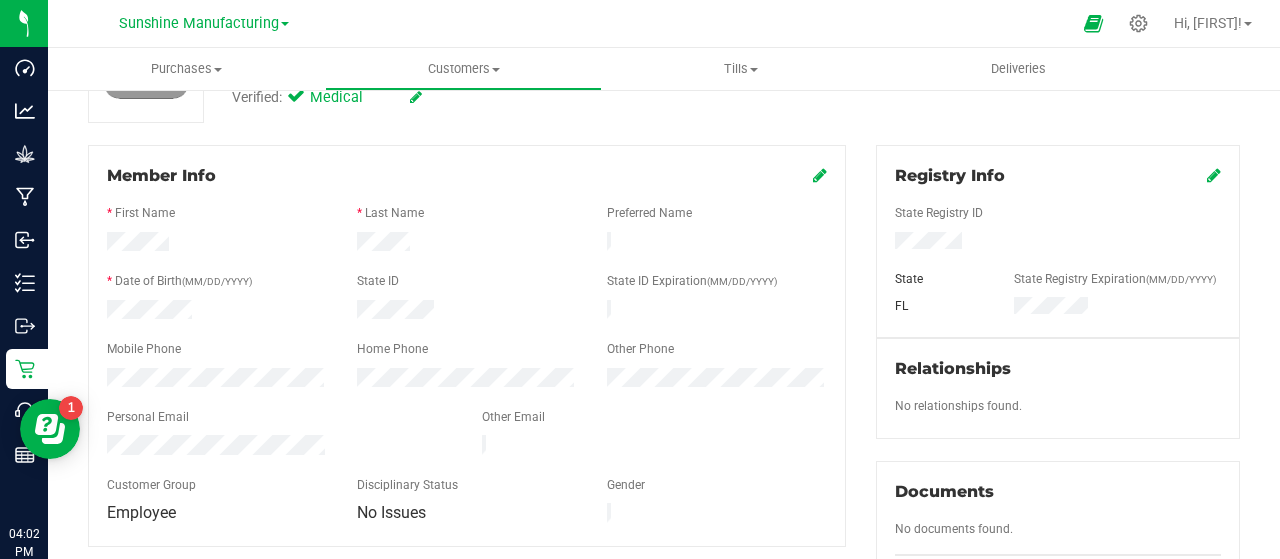 drag, startPoint x: 802, startPoint y: 181, endPoint x: 263, endPoint y: 494, distance: 623.2897 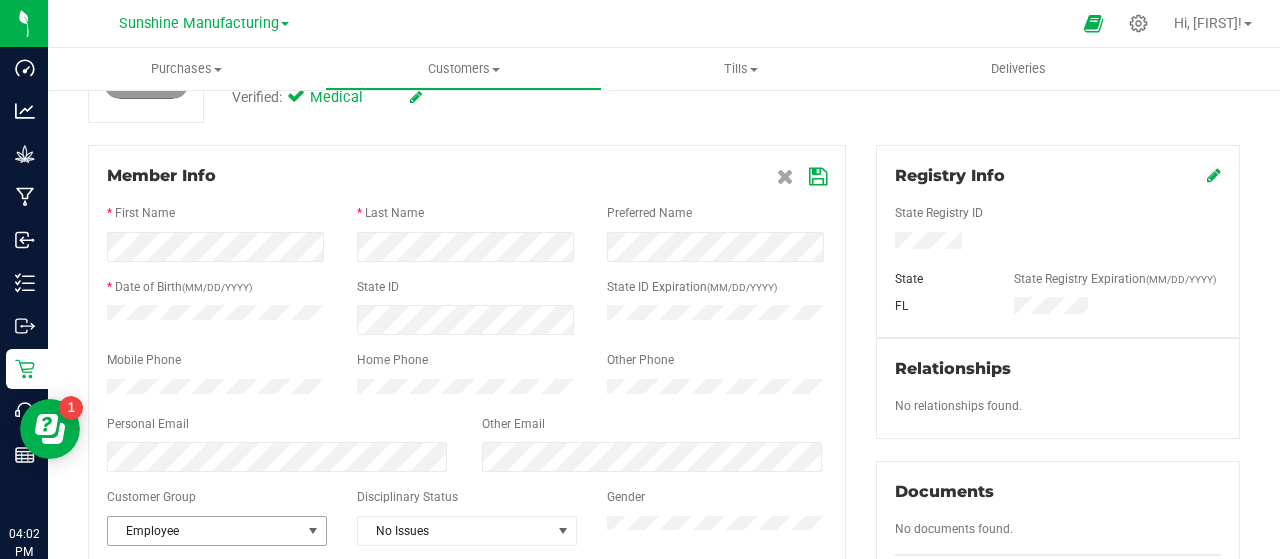 click on "Employee" at bounding box center (204, 531) 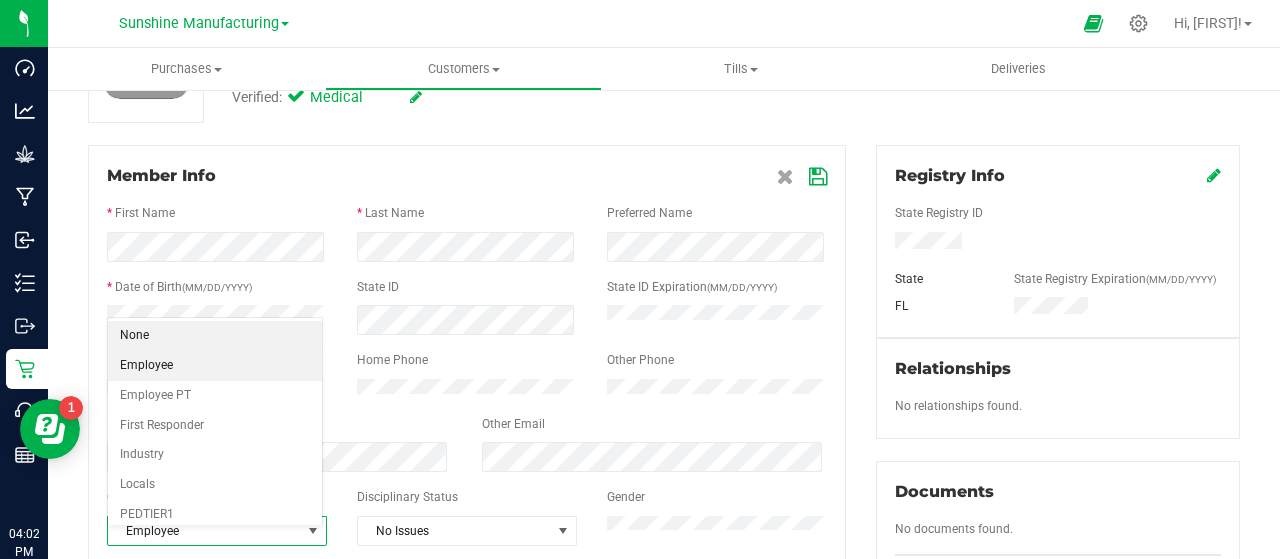 click on "None" at bounding box center (215, 336) 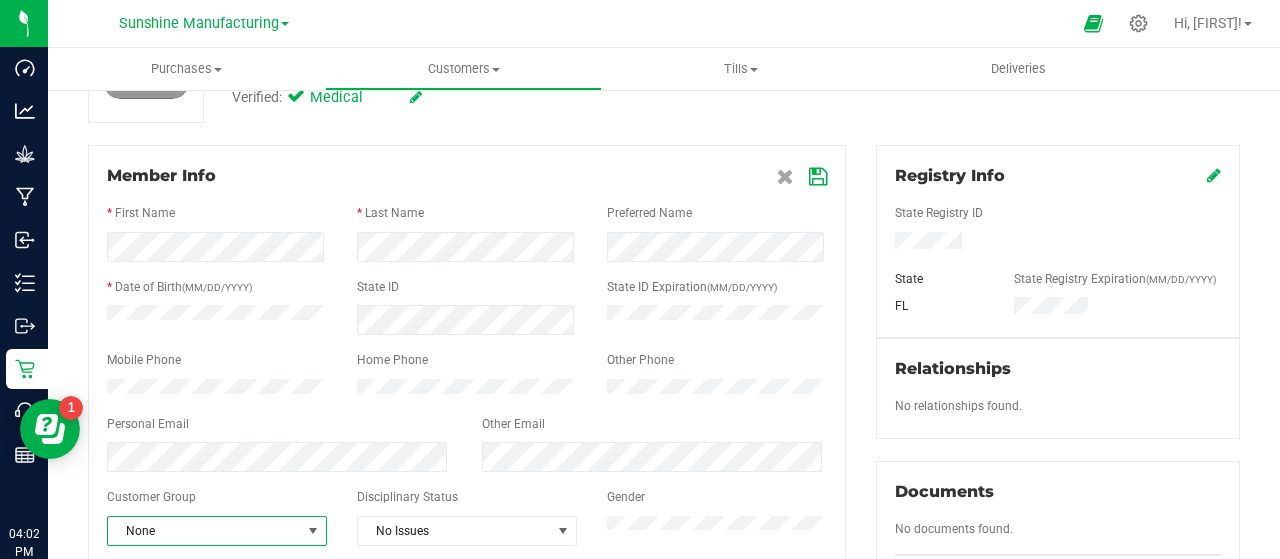 click at bounding box center [818, 177] 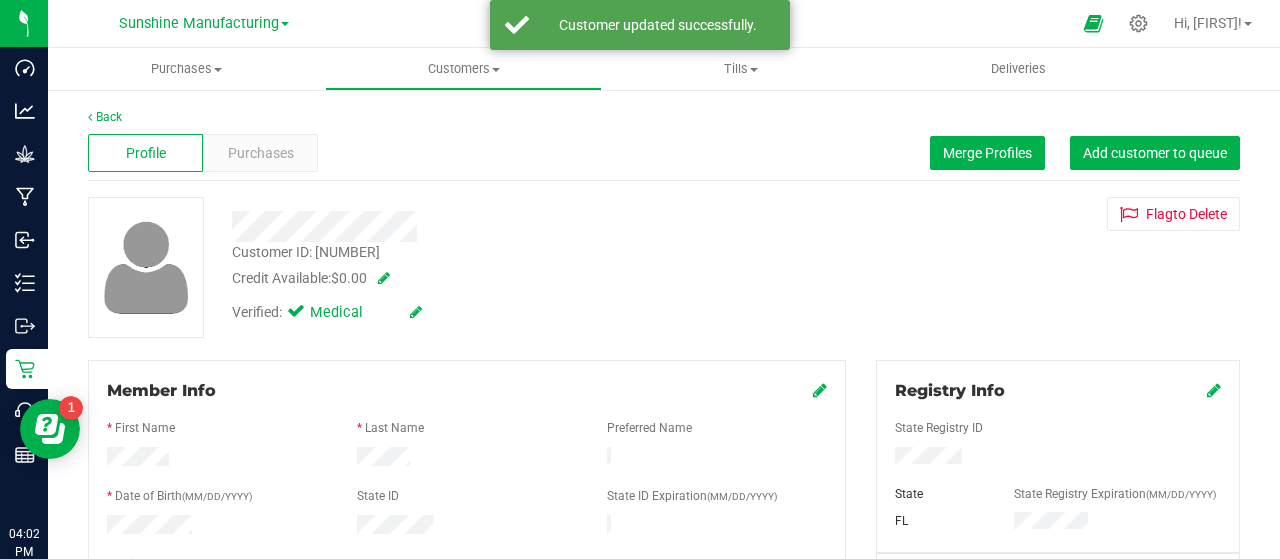 scroll, scrollTop: 0, scrollLeft: 0, axis: both 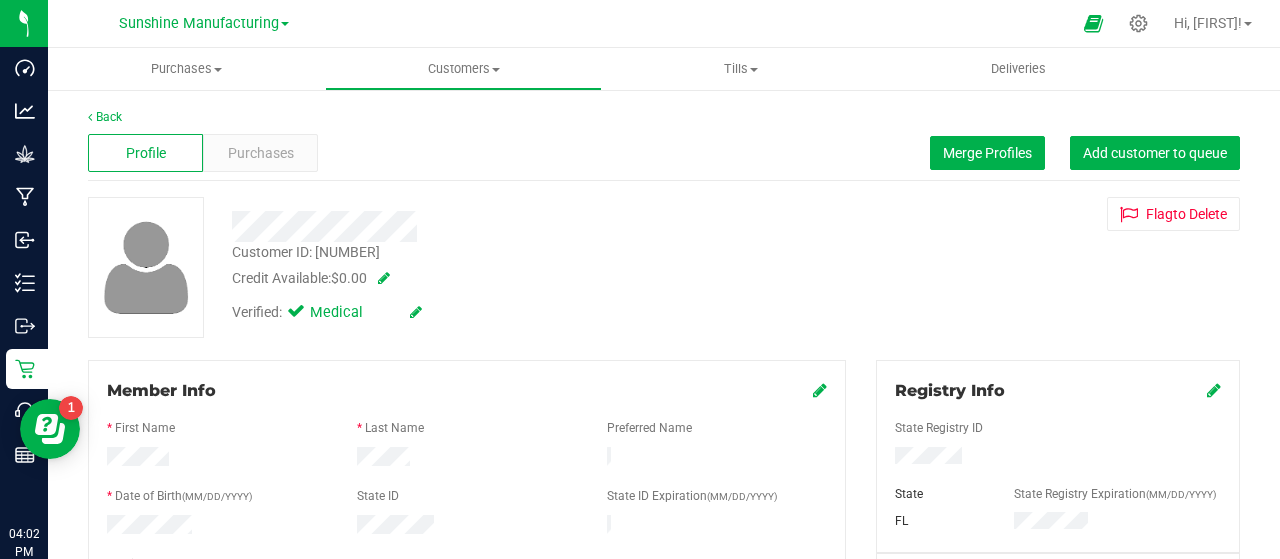 click on "Customer ID: [NUMBER]" at bounding box center (664, 709) 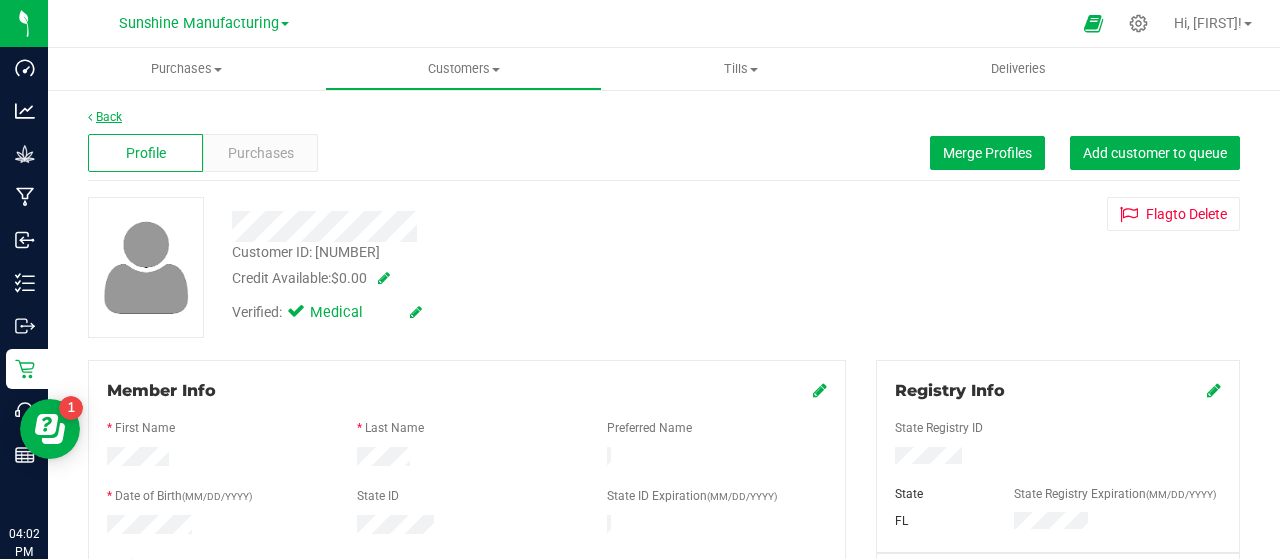 click on "Back" at bounding box center (105, 117) 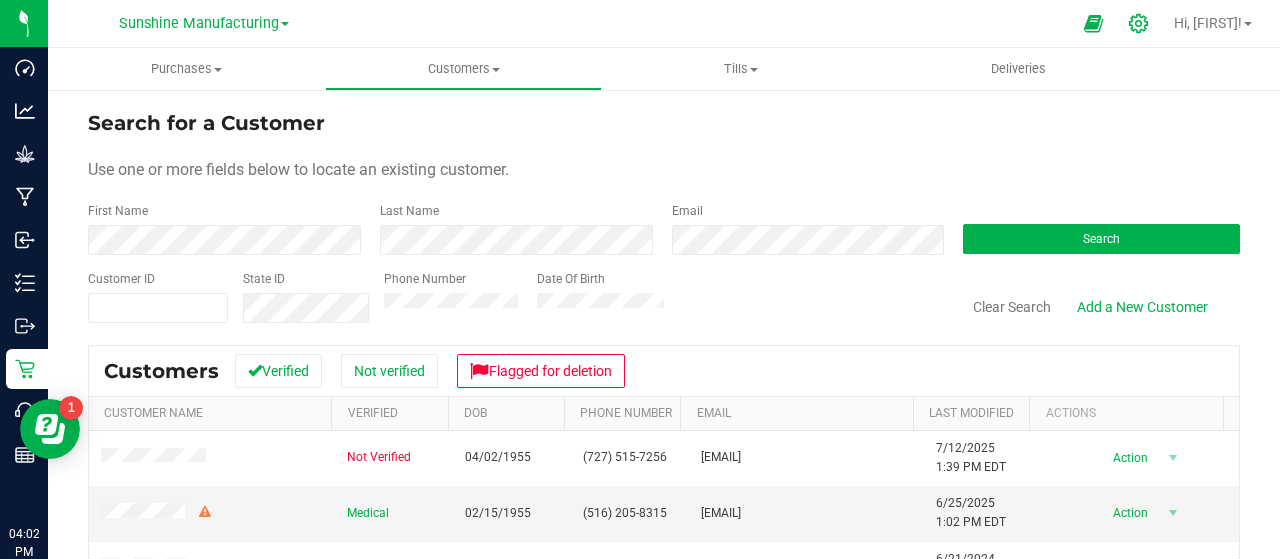 click 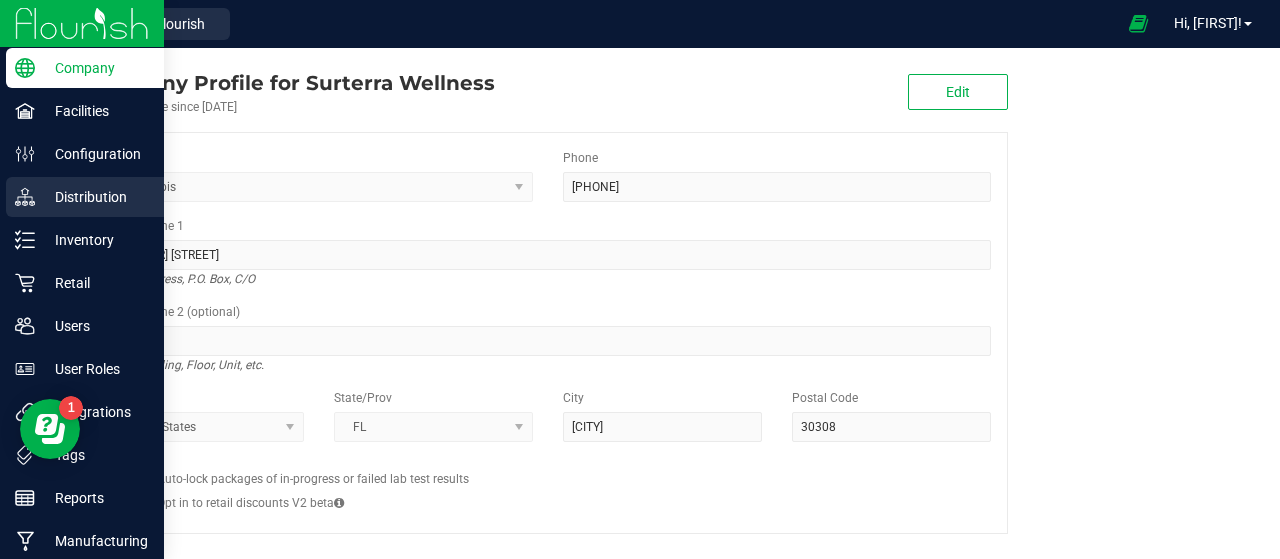 click on "Distribution" at bounding box center (95, 197) 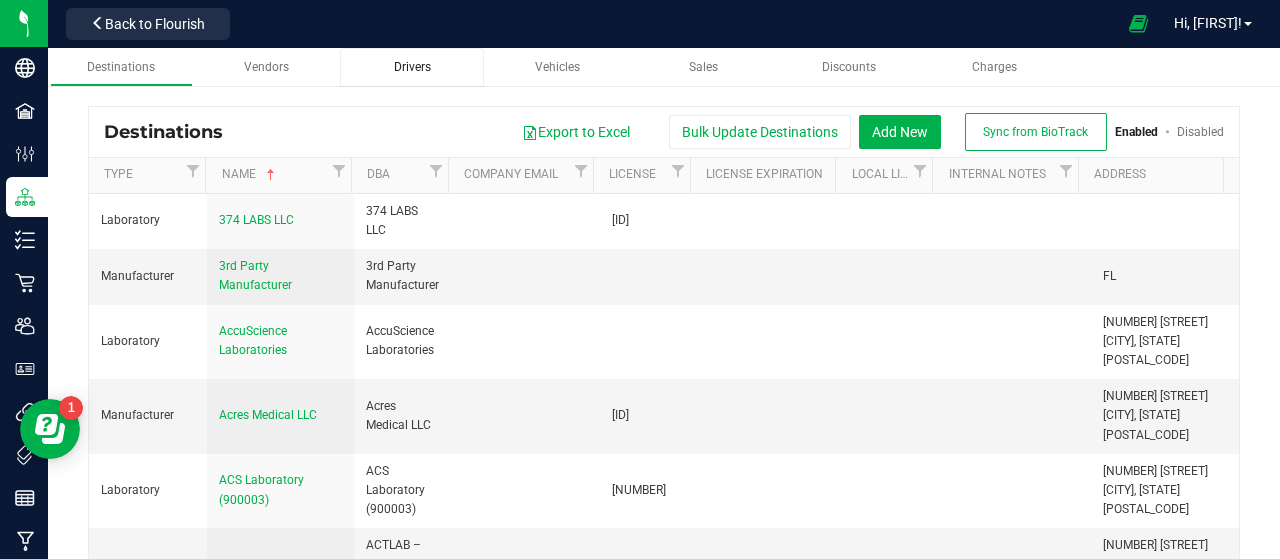click on "Drivers" at bounding box center (412, 67) 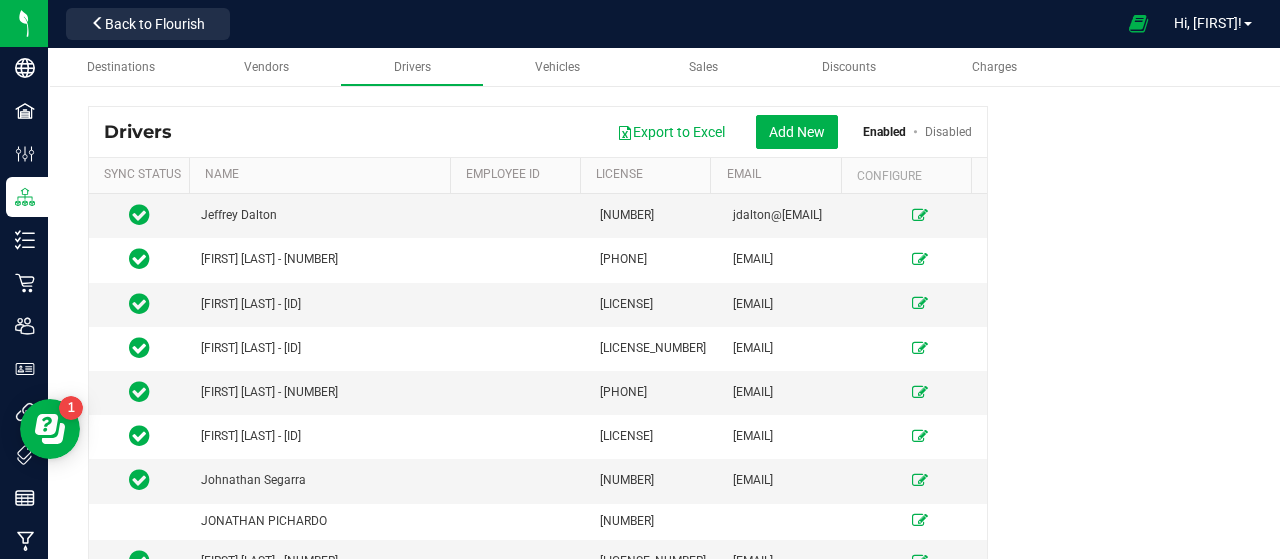 scroll, scrollTop: 5082, scrollLeft: 0, axis: vertical 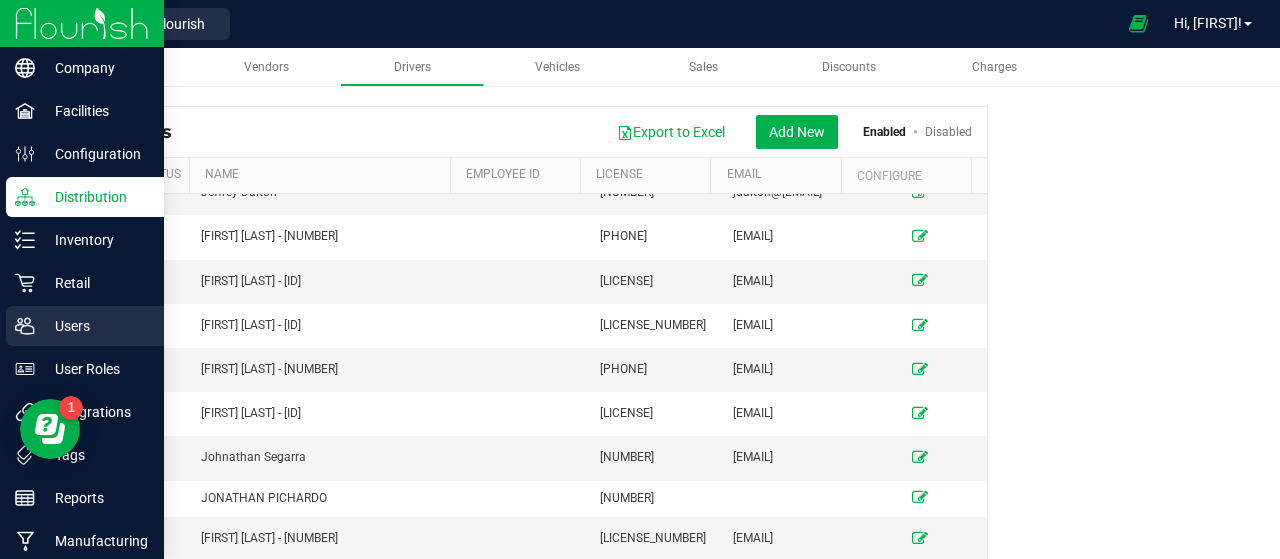 click on "Users" at bounding box center [85, 326] 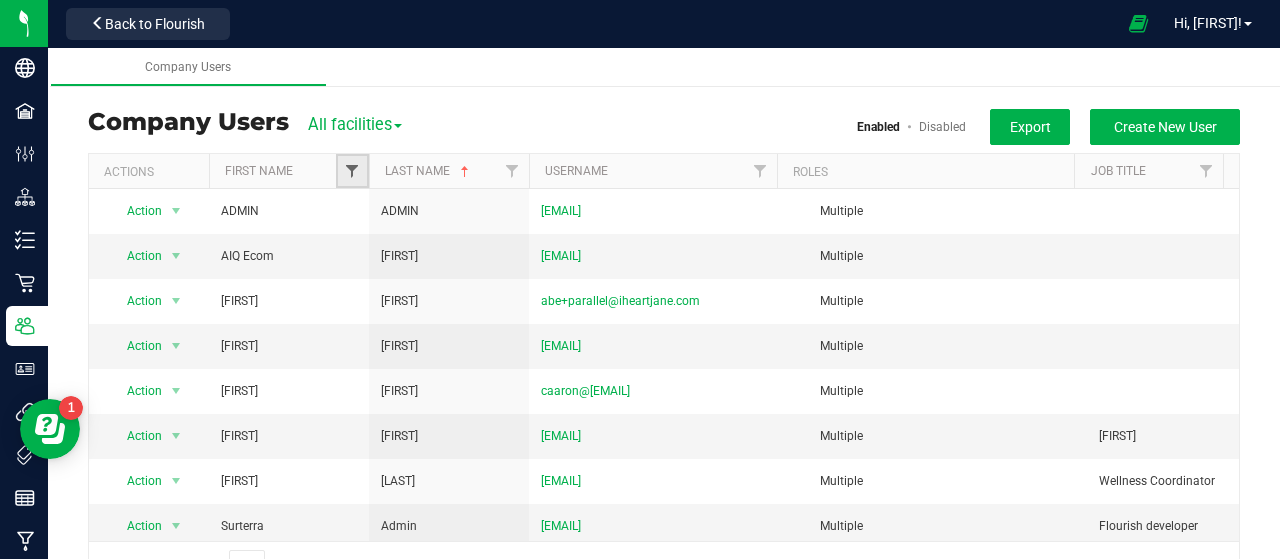 click at bounding box center [352, 171] 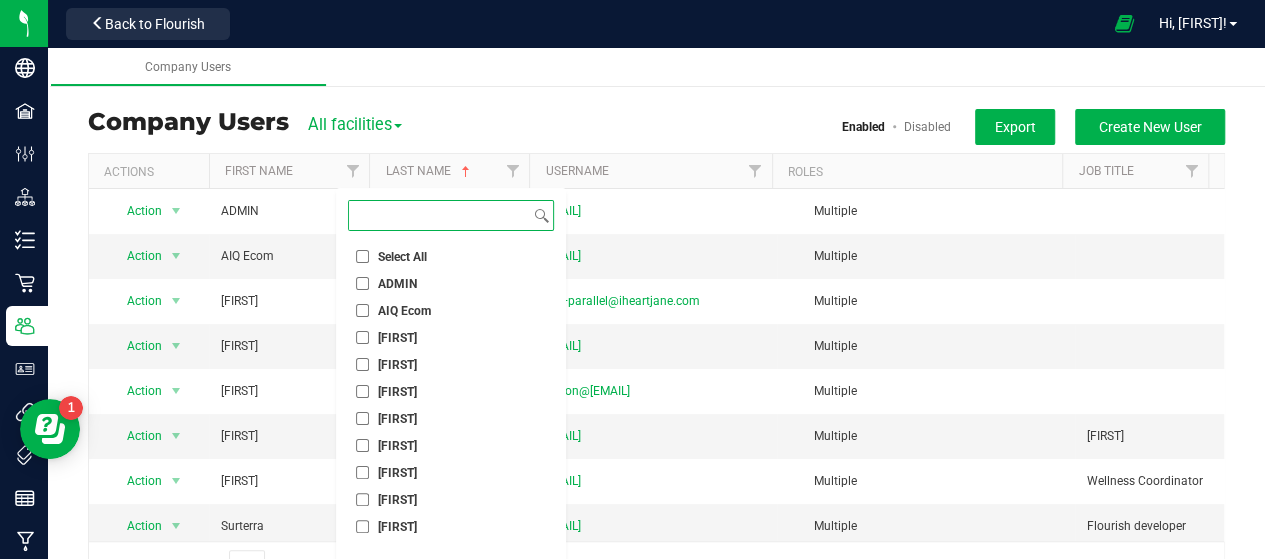 paste on "[FIRST] [LAST]" 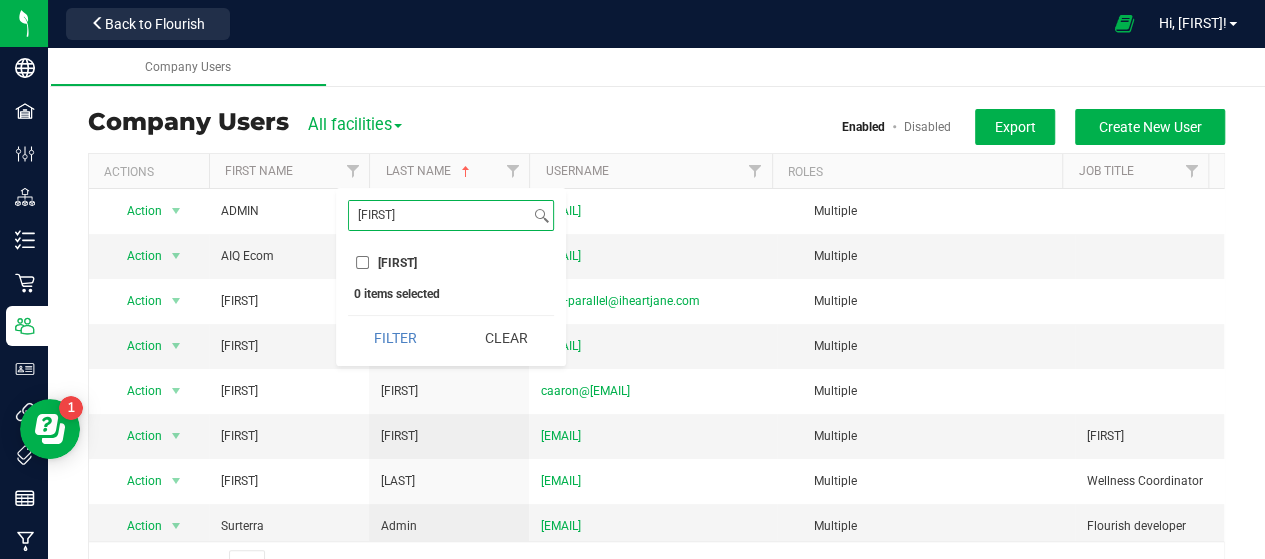 type on "[FIRST]" 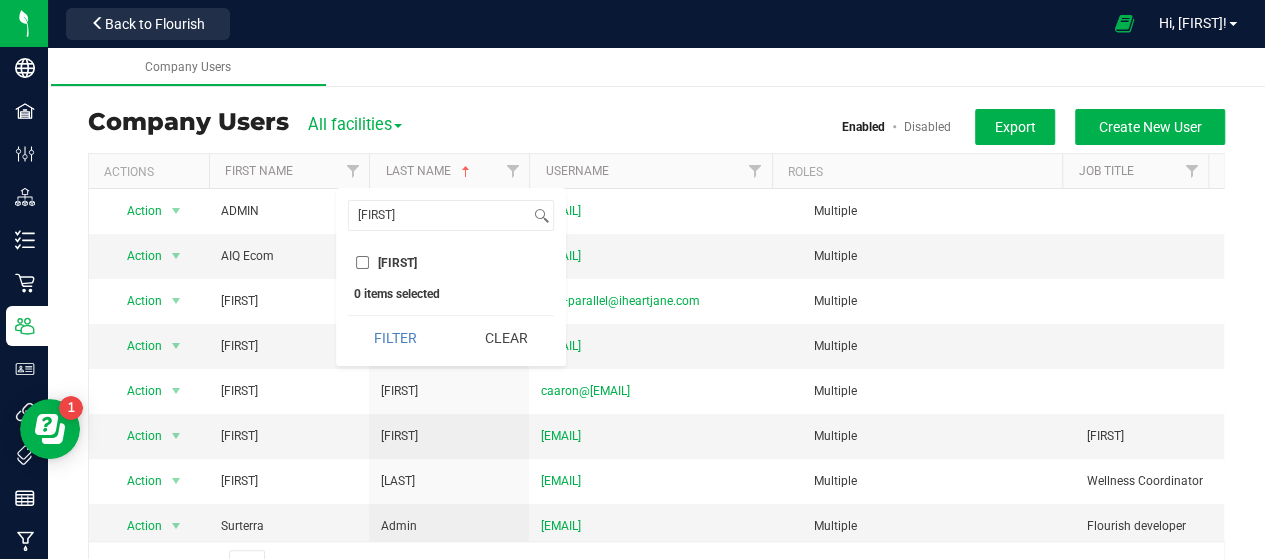 click on "[FIRST]" at bounding box center [397, 263] 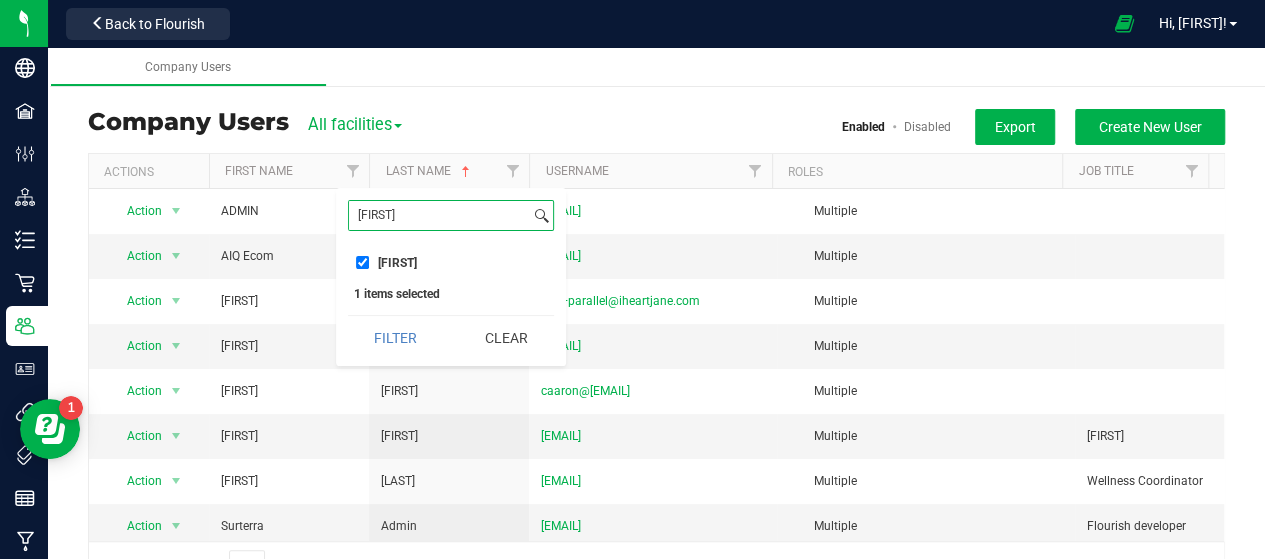 click on "[FIRST]" at bounding box center [439, 215] 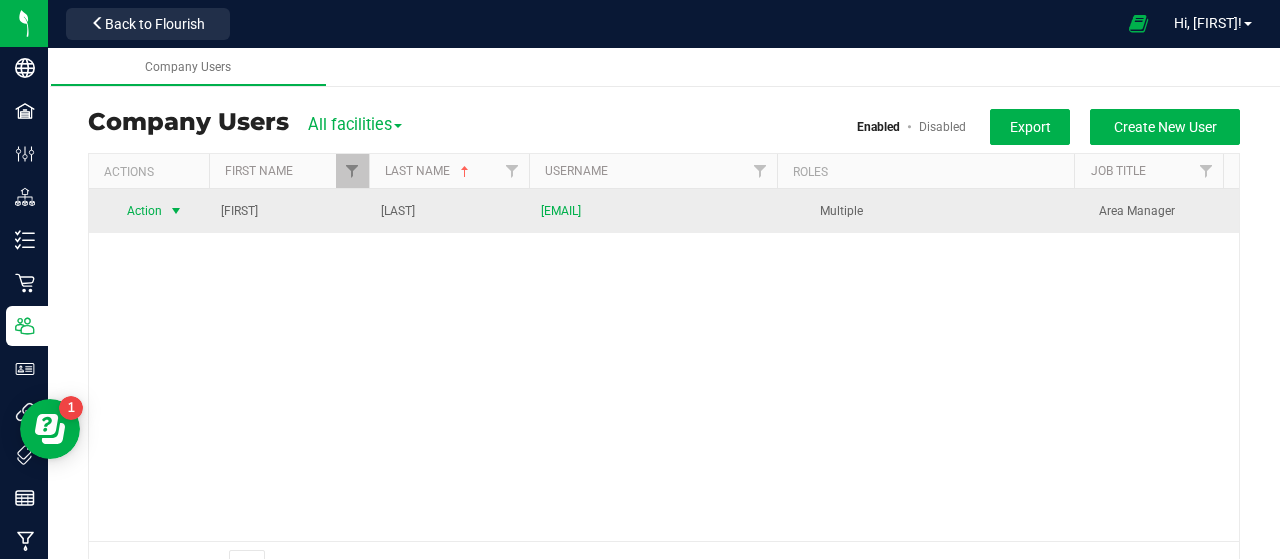 click on "Action" at bounding box center [136, 211] 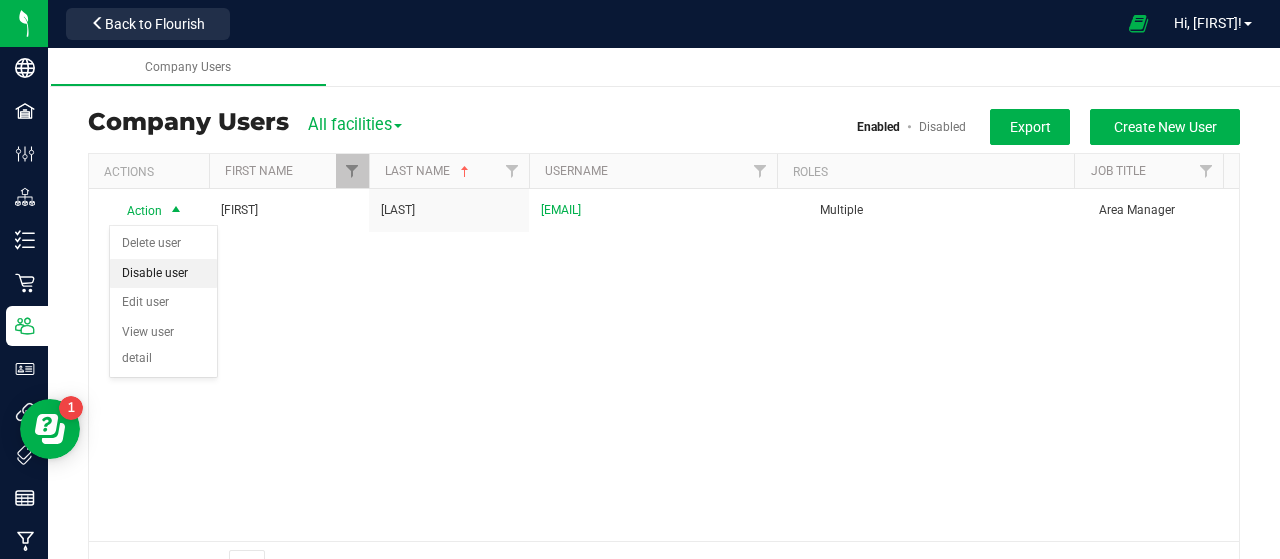 click on "Disable user" at bounding box center [163, 274] 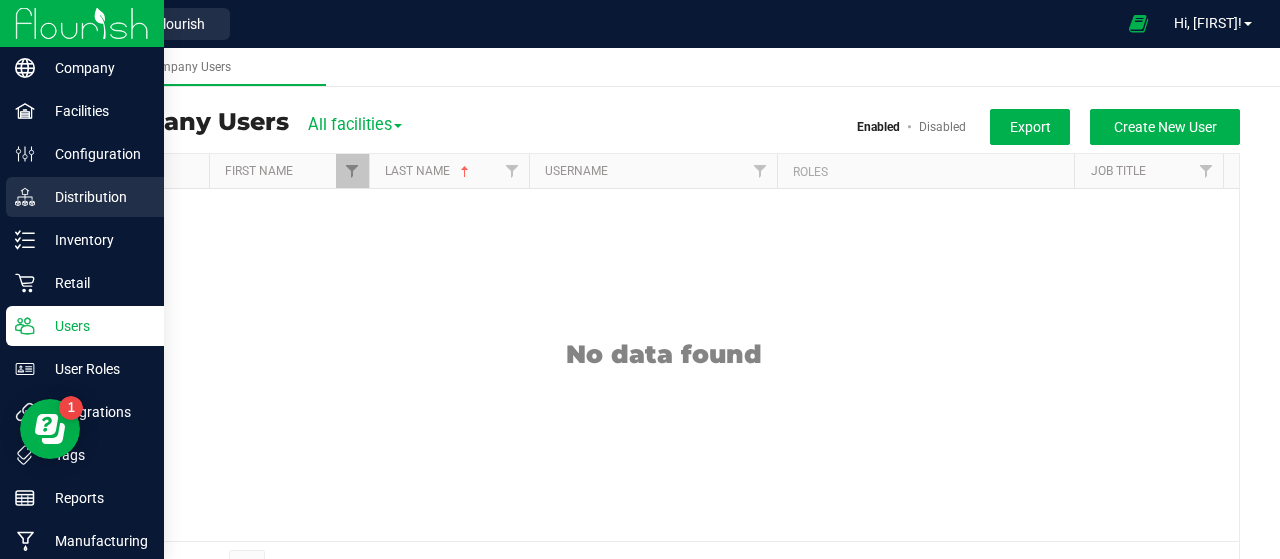 click on "Distribution" at bounding box center [95, 197] 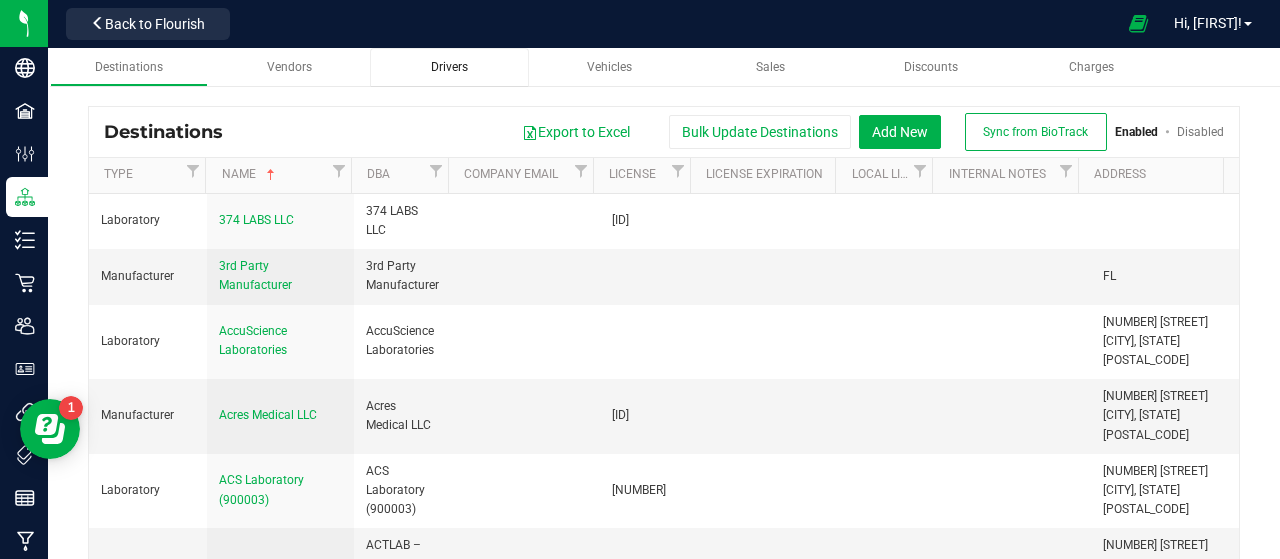 click on "Drivers" at bounding box center [449, 67] 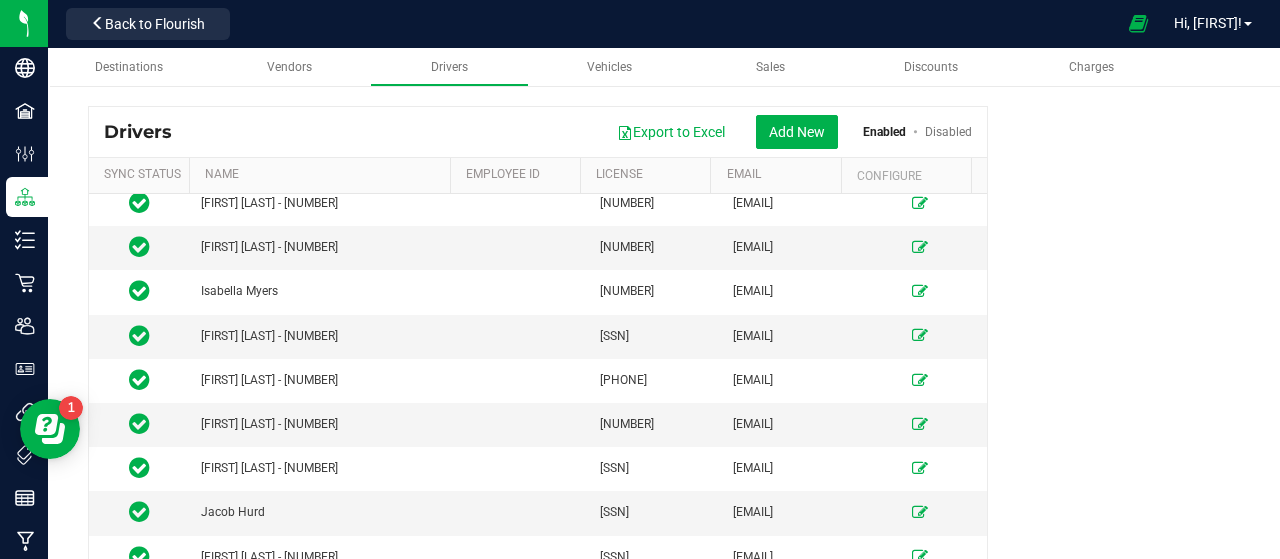 scroll, scrollTop: 4338, scrollLeft: 0, axis: vertical 